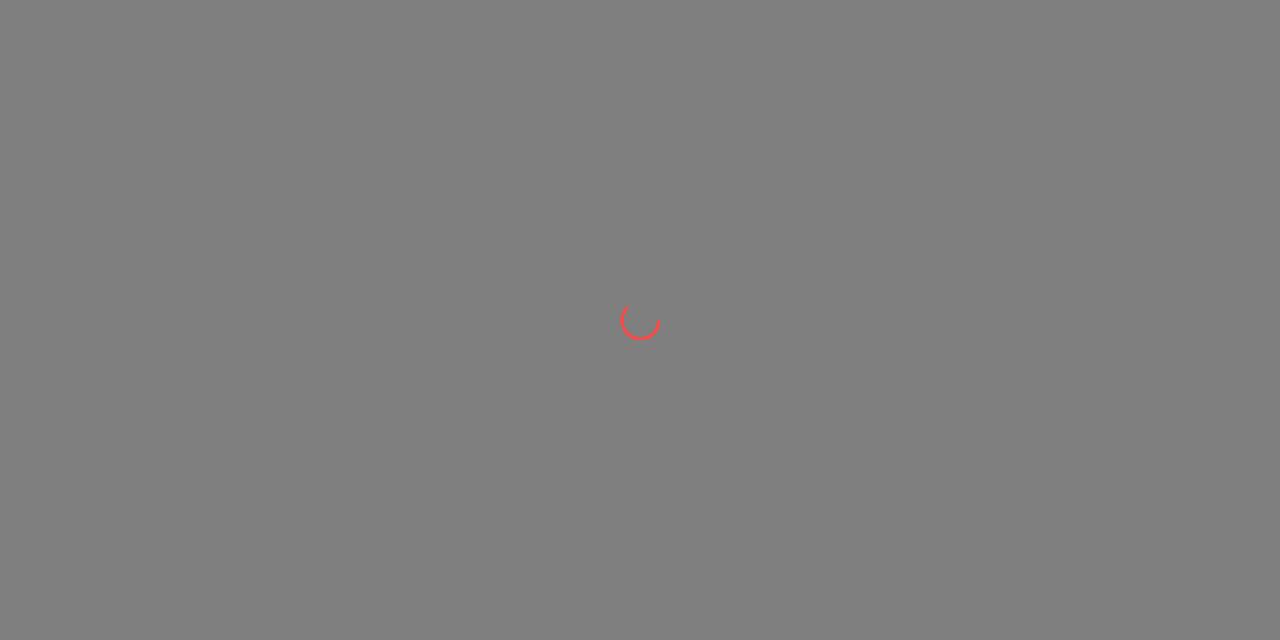 scroll, scrollTop: 0, scrollLeft: 0, axis: both 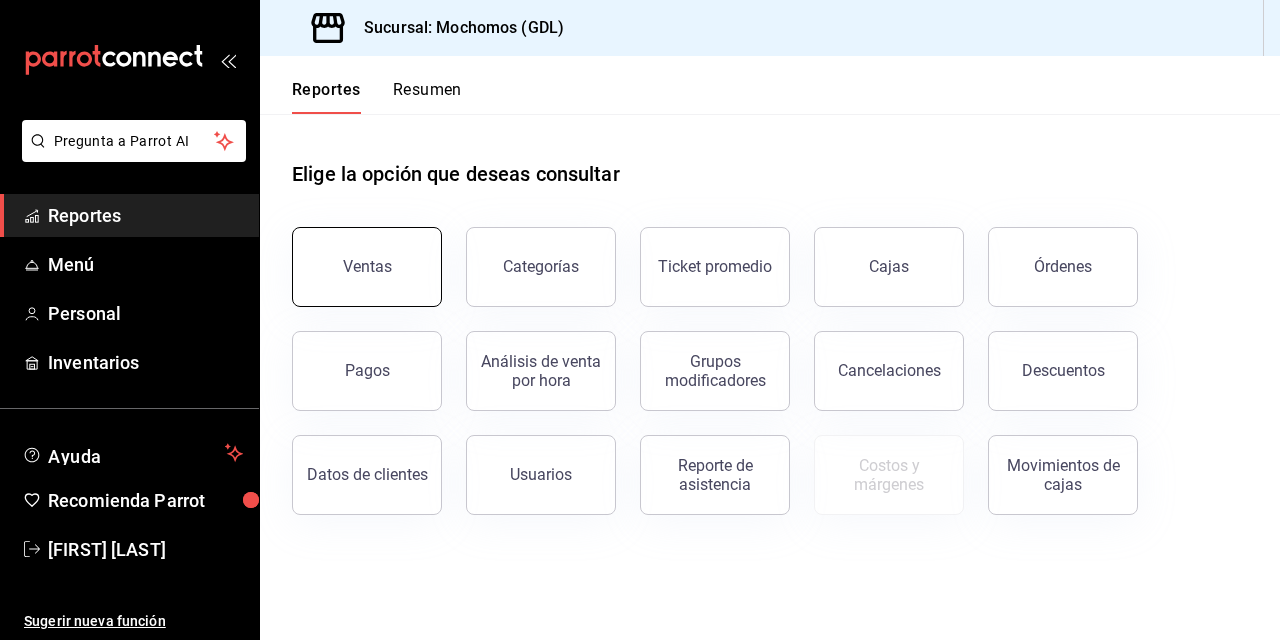 click on "Ventas" at bounding box center [367, 266] 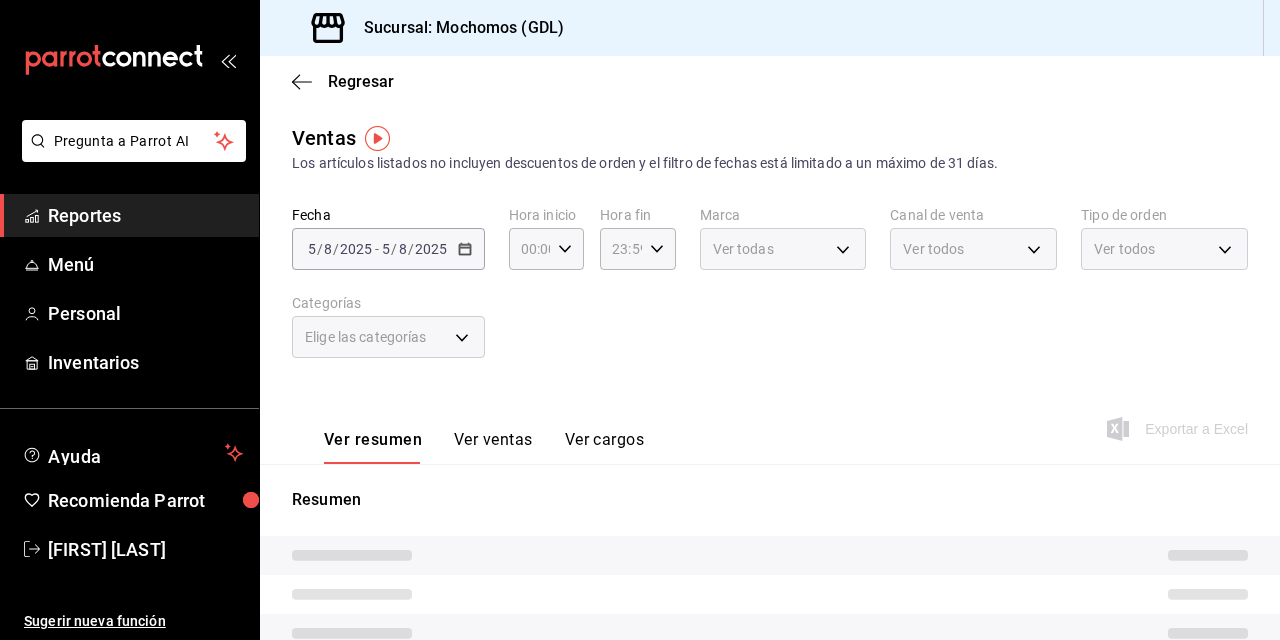 type on "05:00" 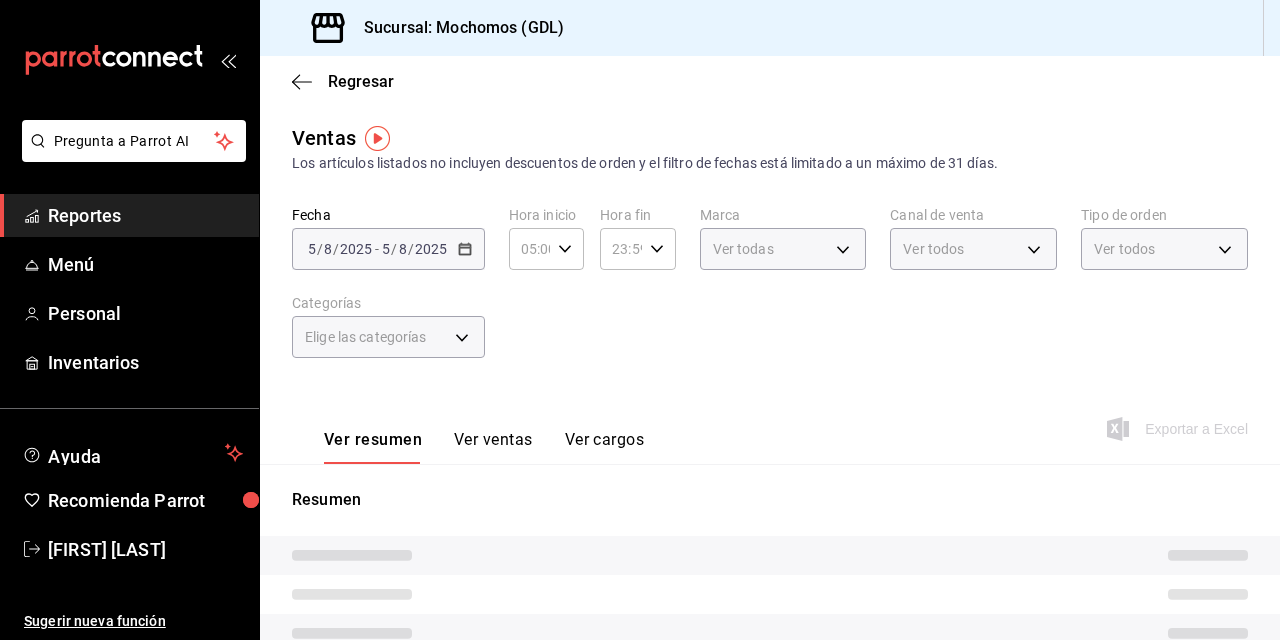 type on "PARROT,UBER_EATS,RAPPI,DIDI_FOOD,ONLINE" 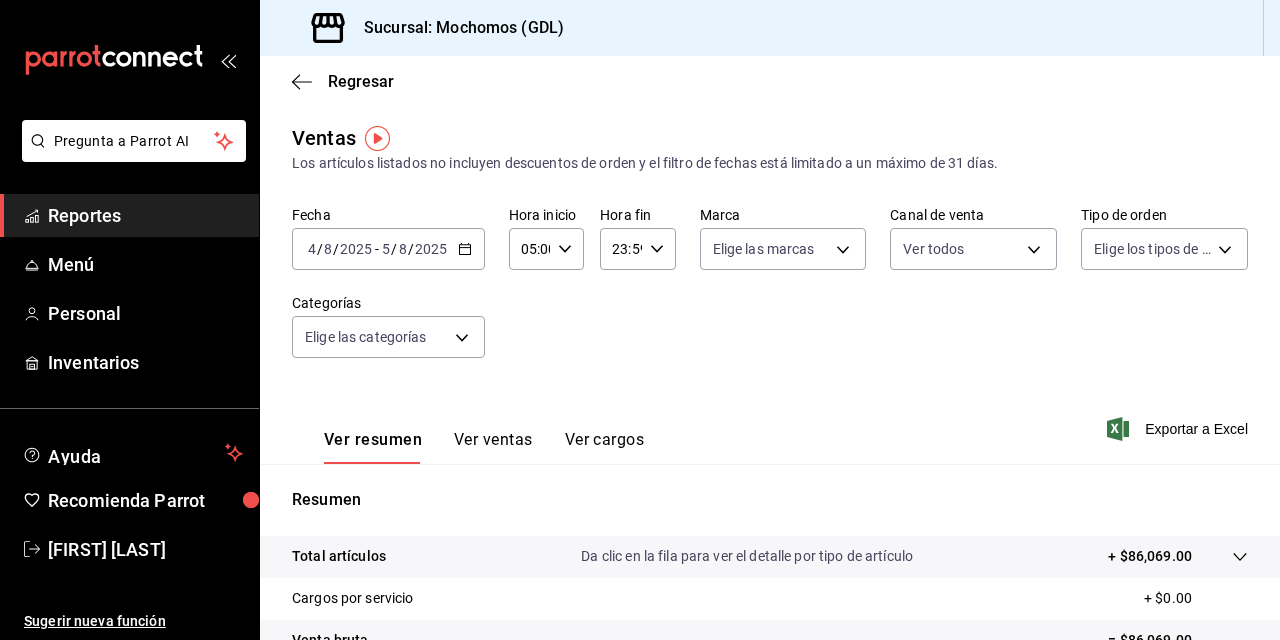 click on "4" at bounding box center (312, 249) 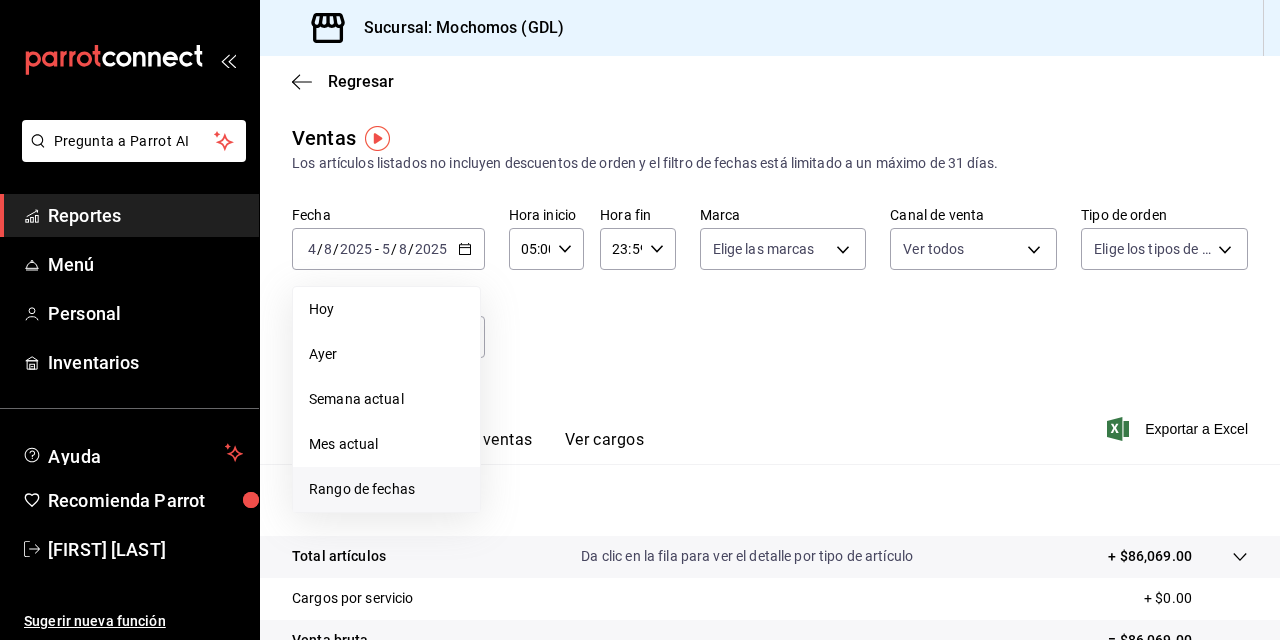 click on "Rango de fechas" at bounding box center [386, 489] 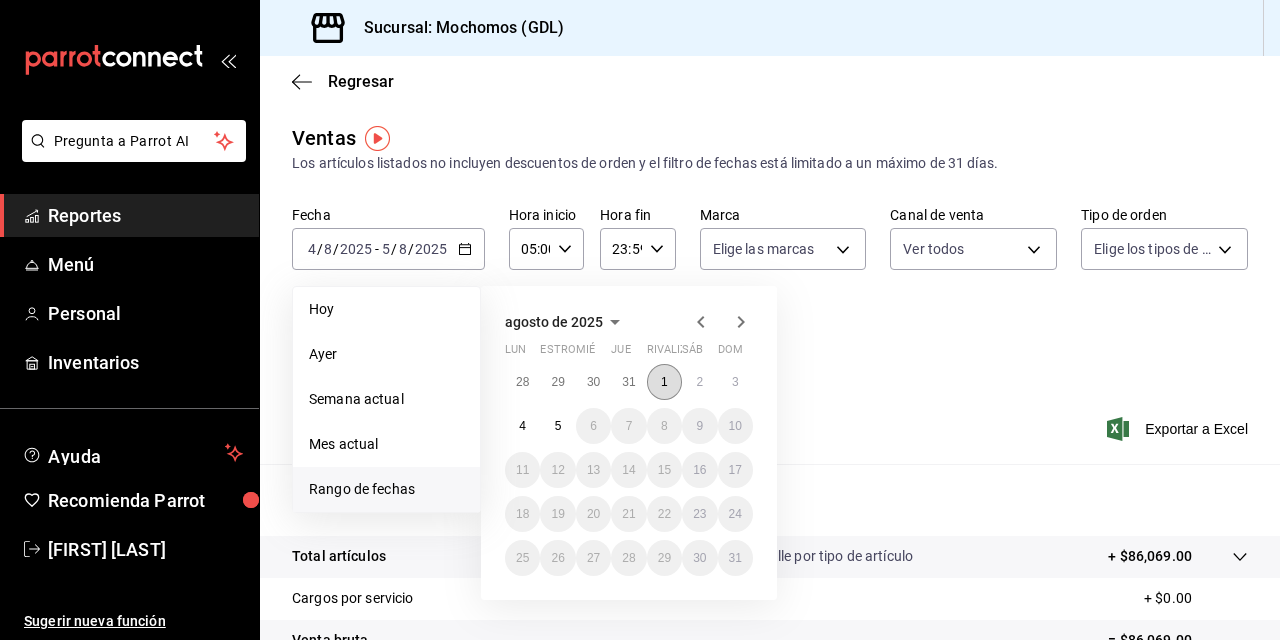 click on "1" at bounding box center [664, 382] 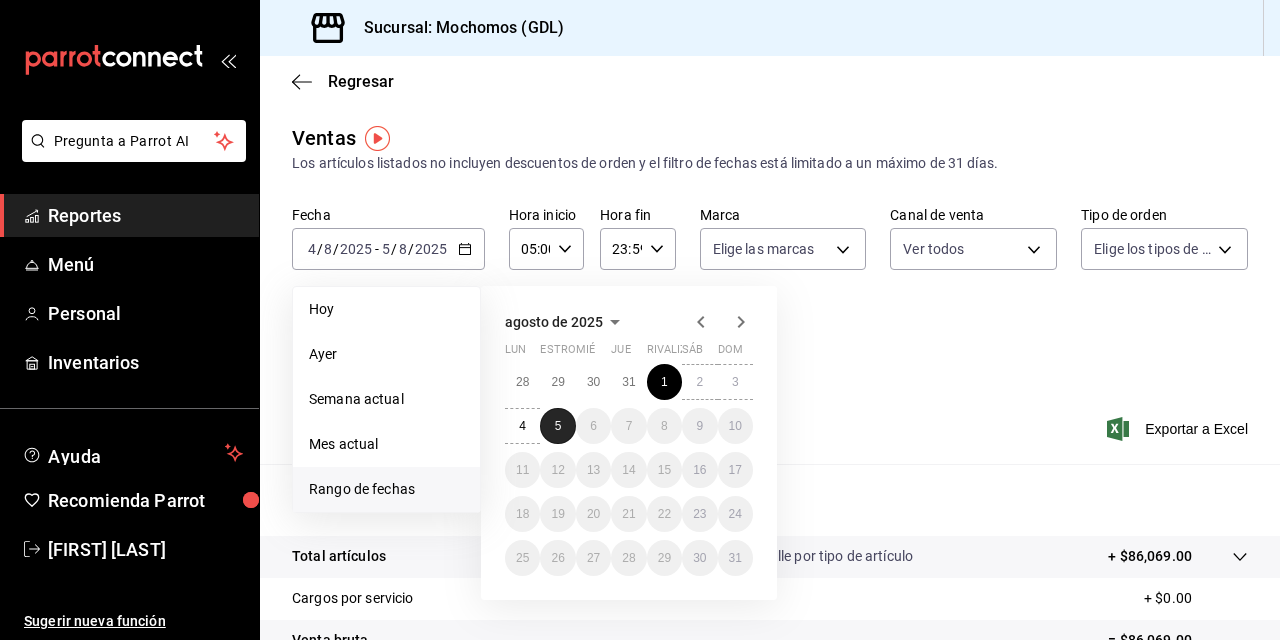 click on "5" at bounding box center (558, 426) 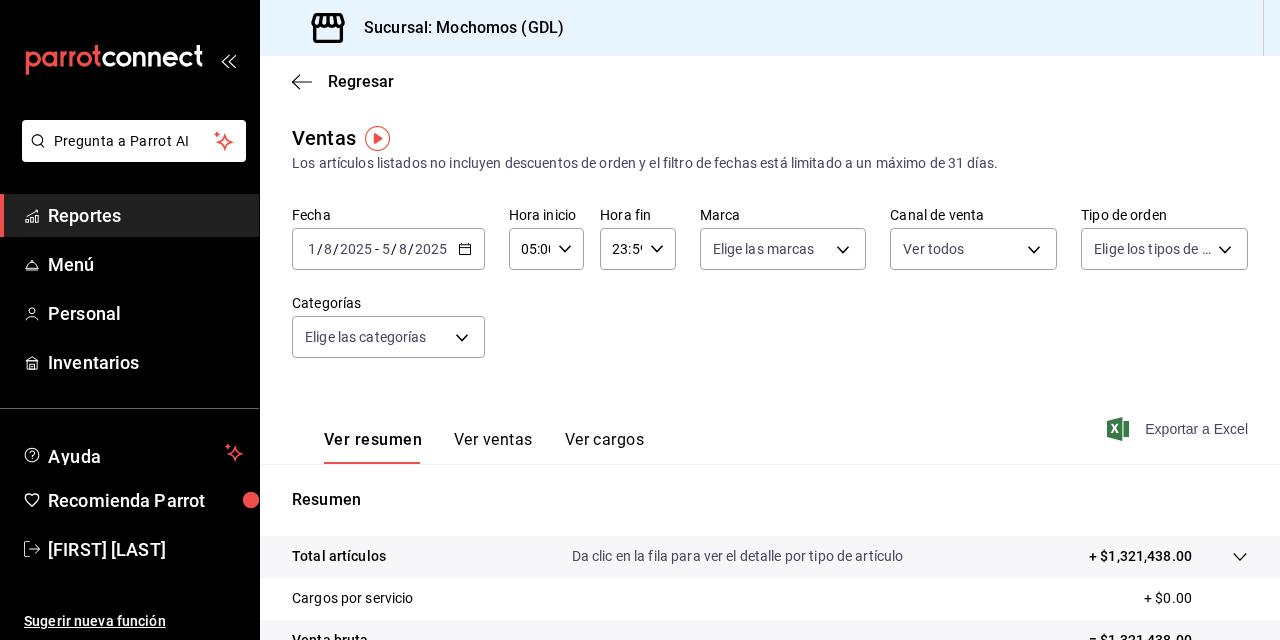 click on "Exportar a Excel" at bounding box center [1196, 429] 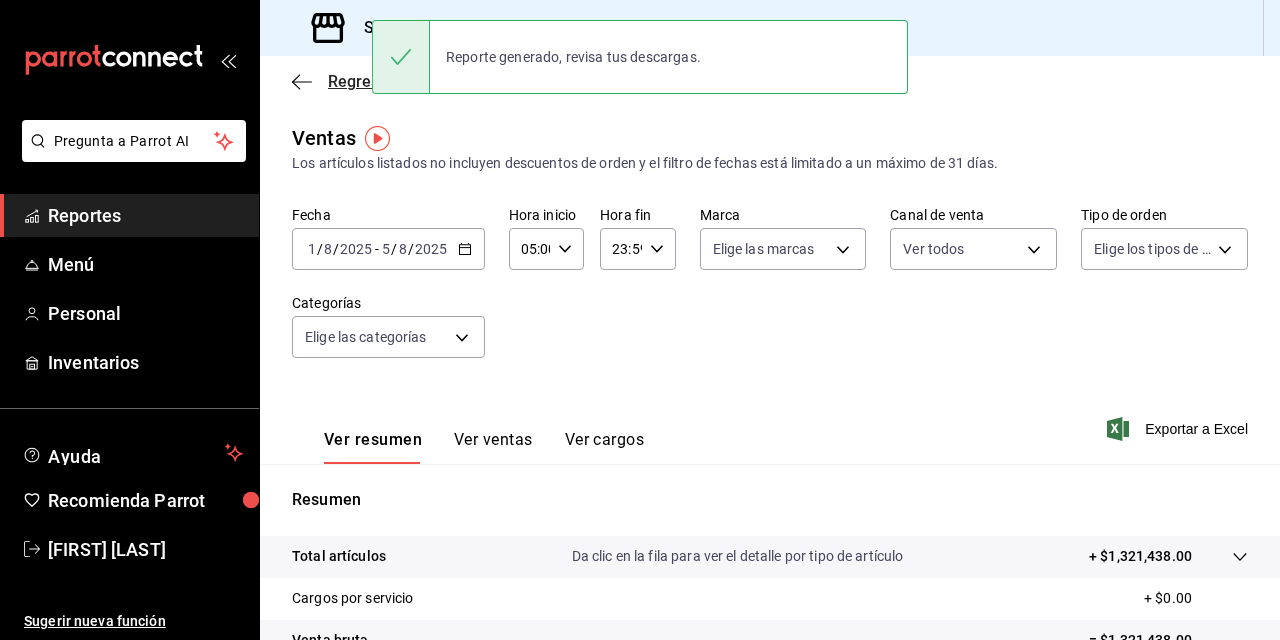 click 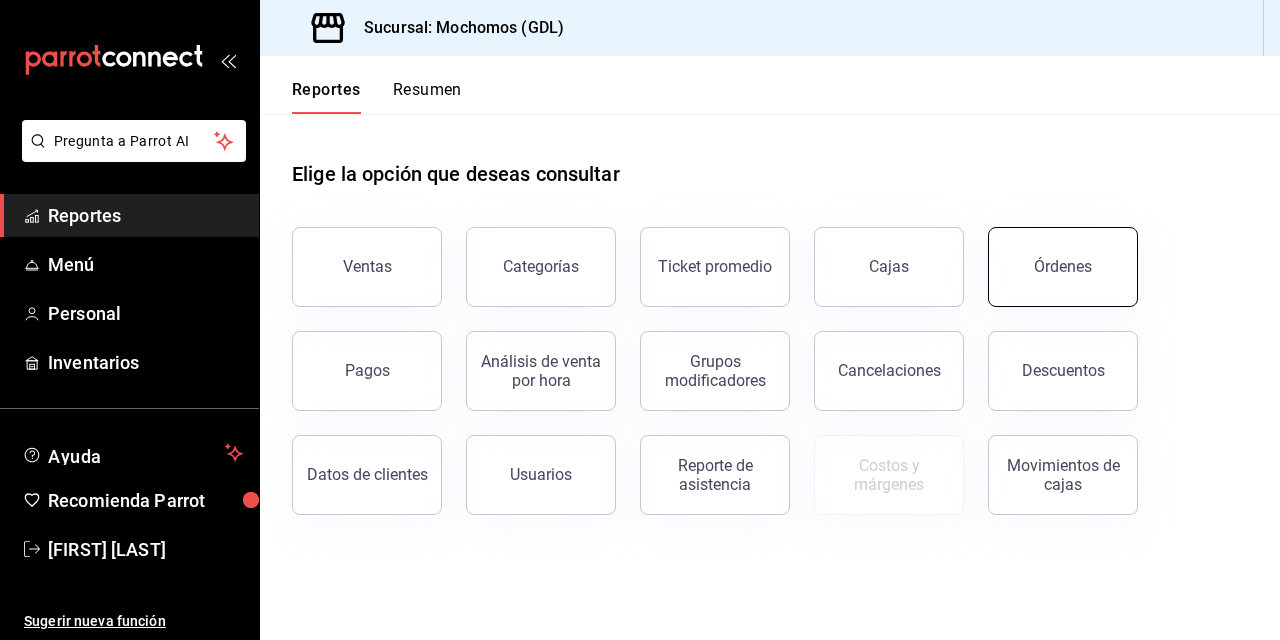 click on "Órdenes" at bounding box center (1063, 266) 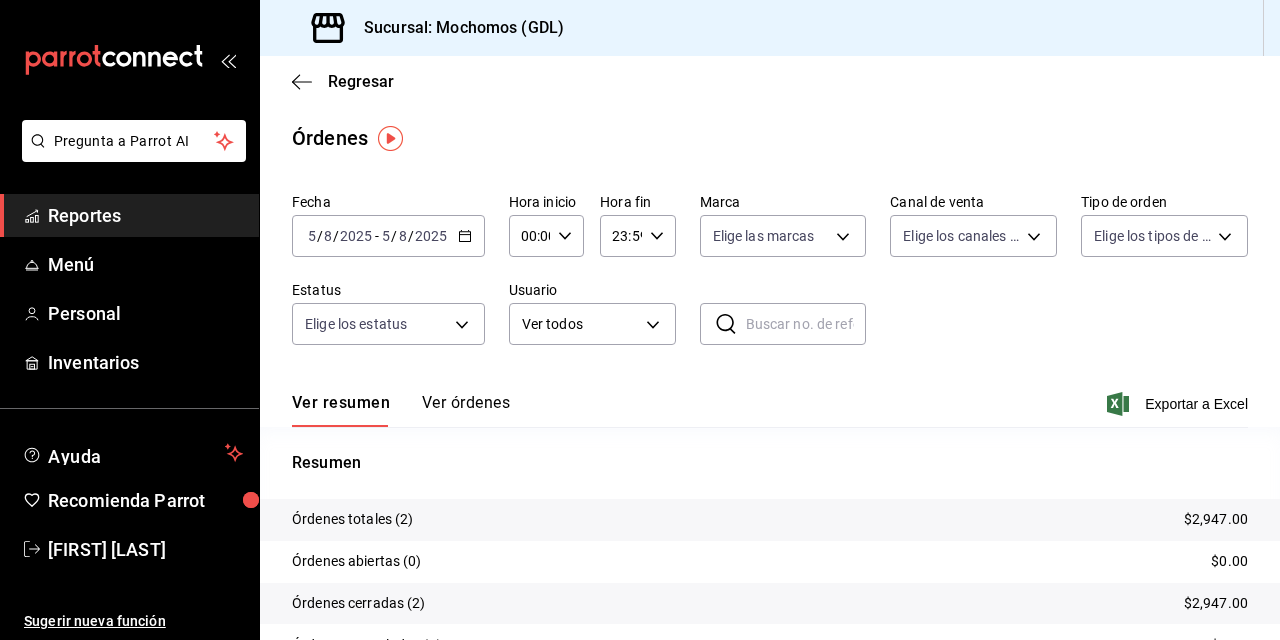 click on "5" at bounding box center (312, 236) 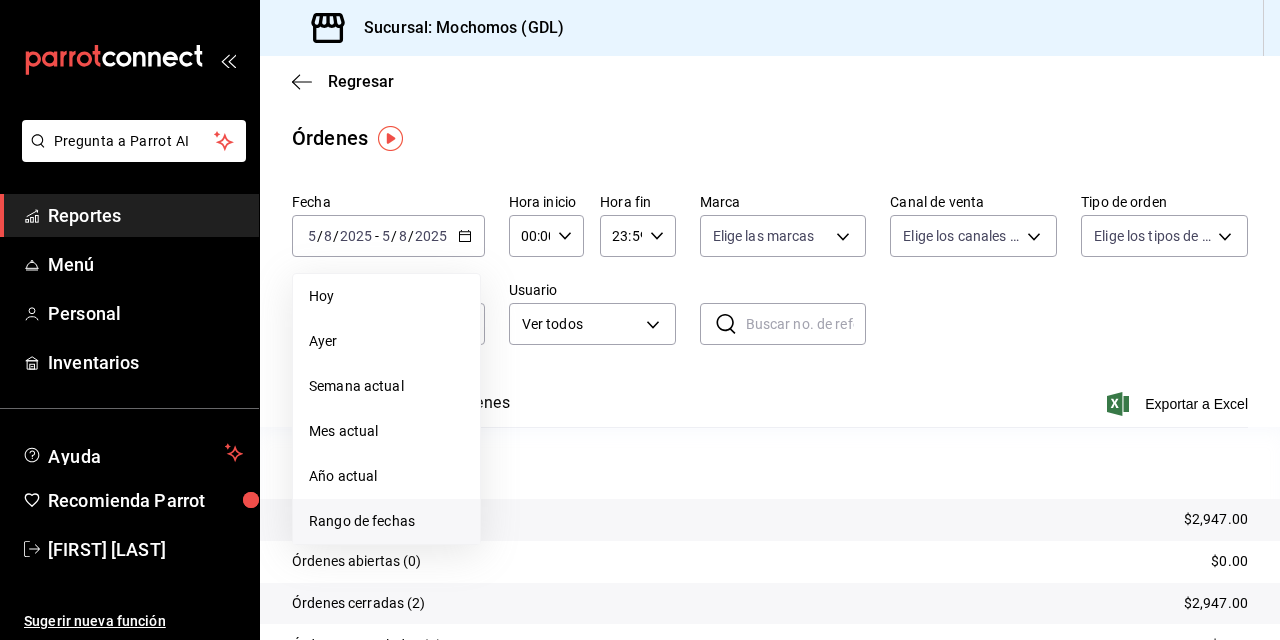 click on "Rango de fechas" at bounding box center (386, 521) 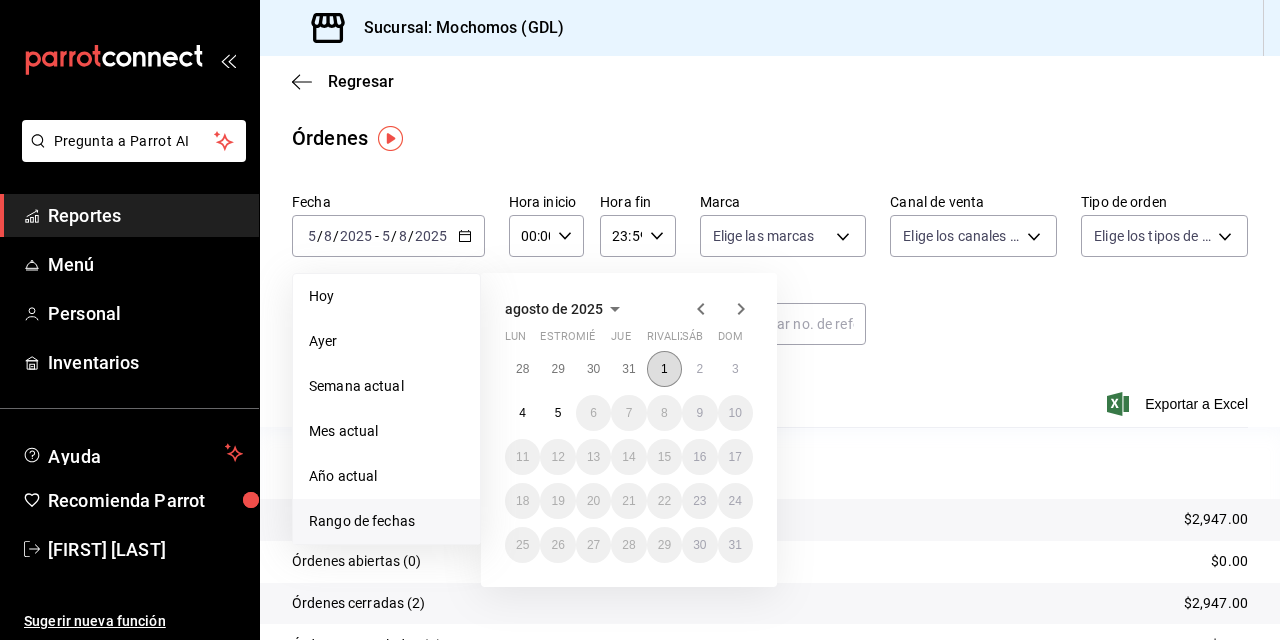 click on "1" at bounding box center (664, 369) 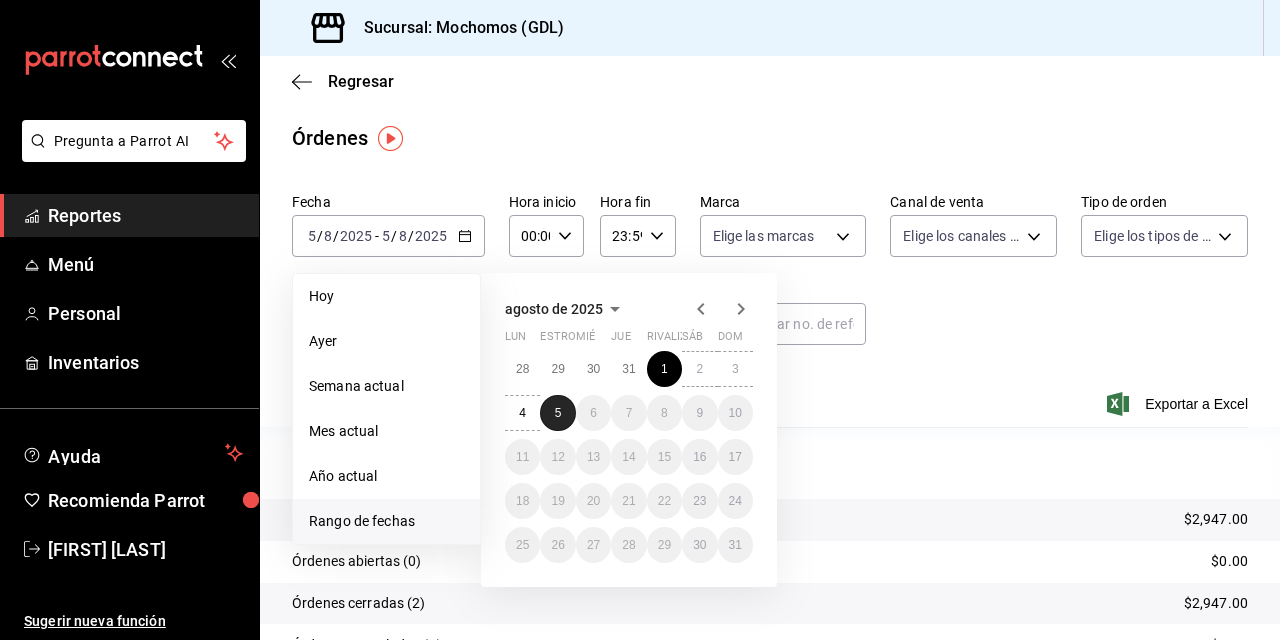 click on "5" at bounding box center (558, 413) 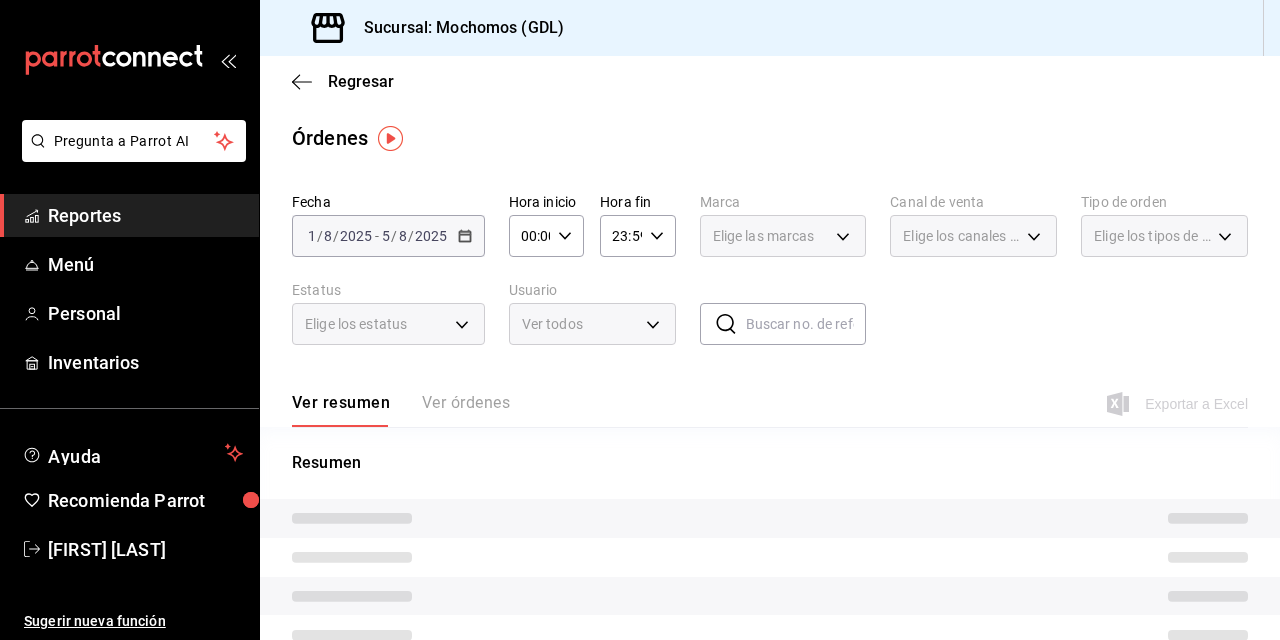 click on "00:00 Hora inicio" at bounding box center (546, 236) 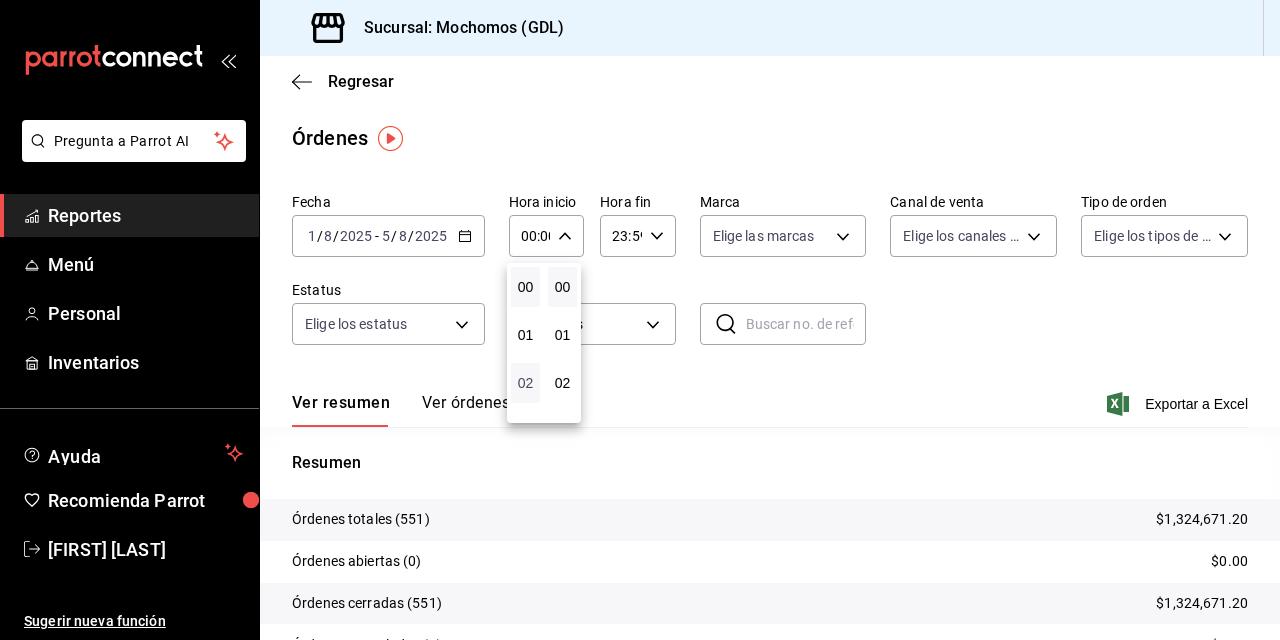 click on "02" at bounding box center [525, 383] 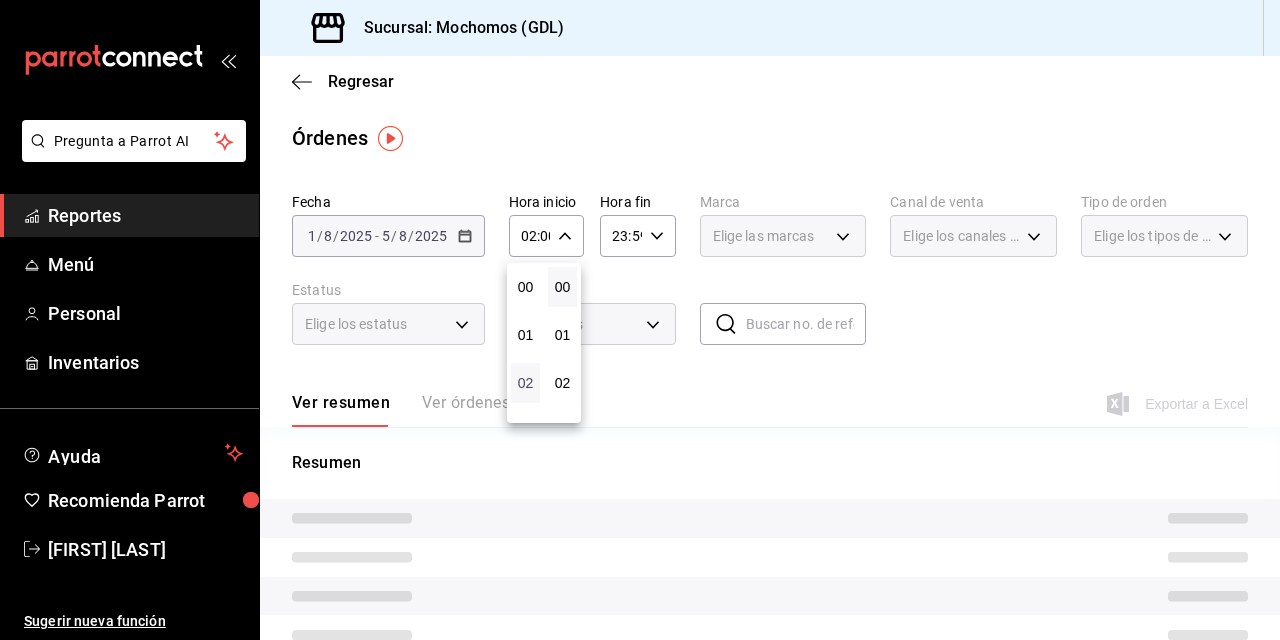 type 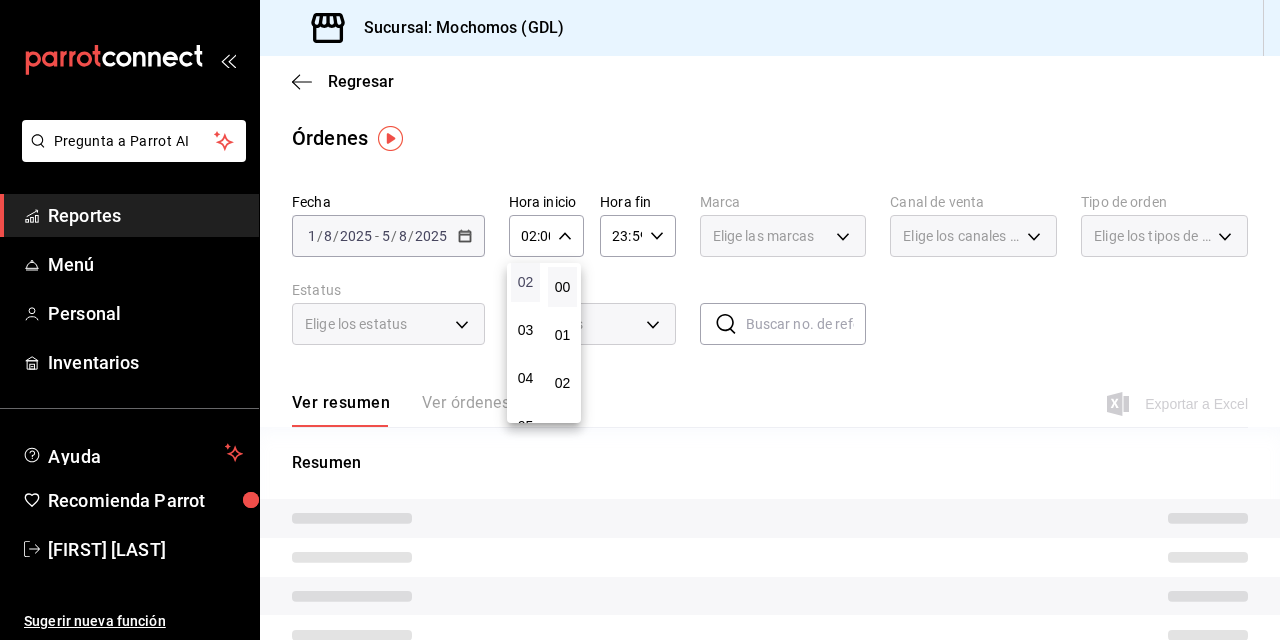 scroll, scrollTop: 120, scrollLeft: 0, axis: vertical 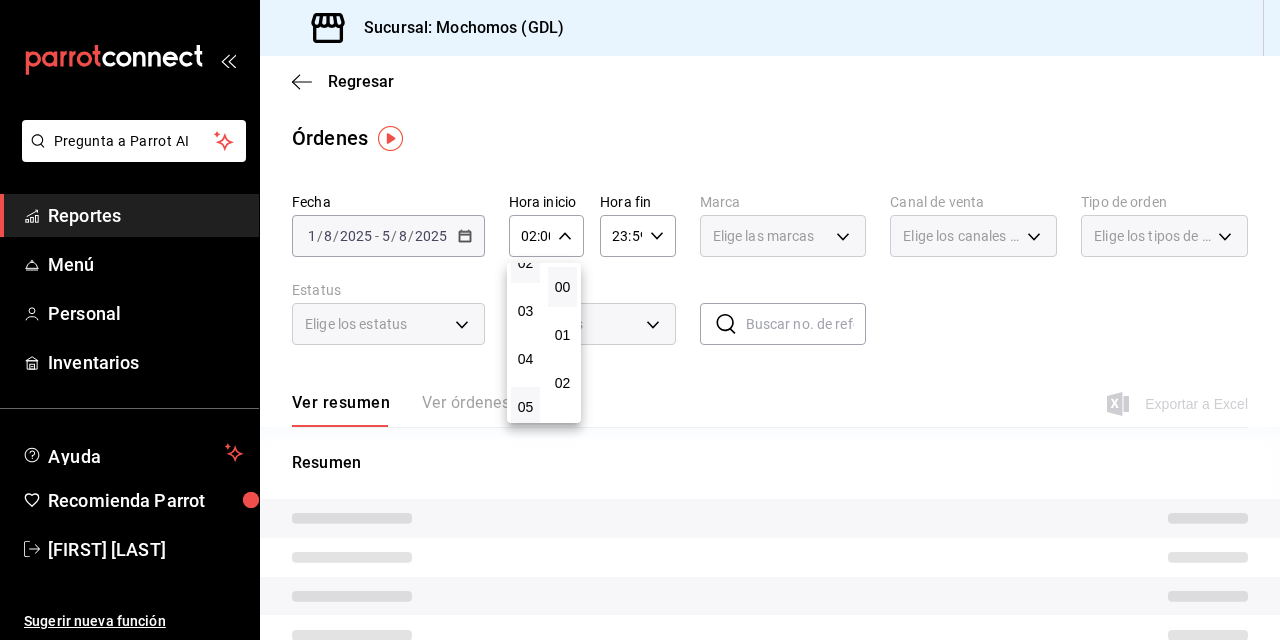 click on "05" at bounding box center [525, 407] 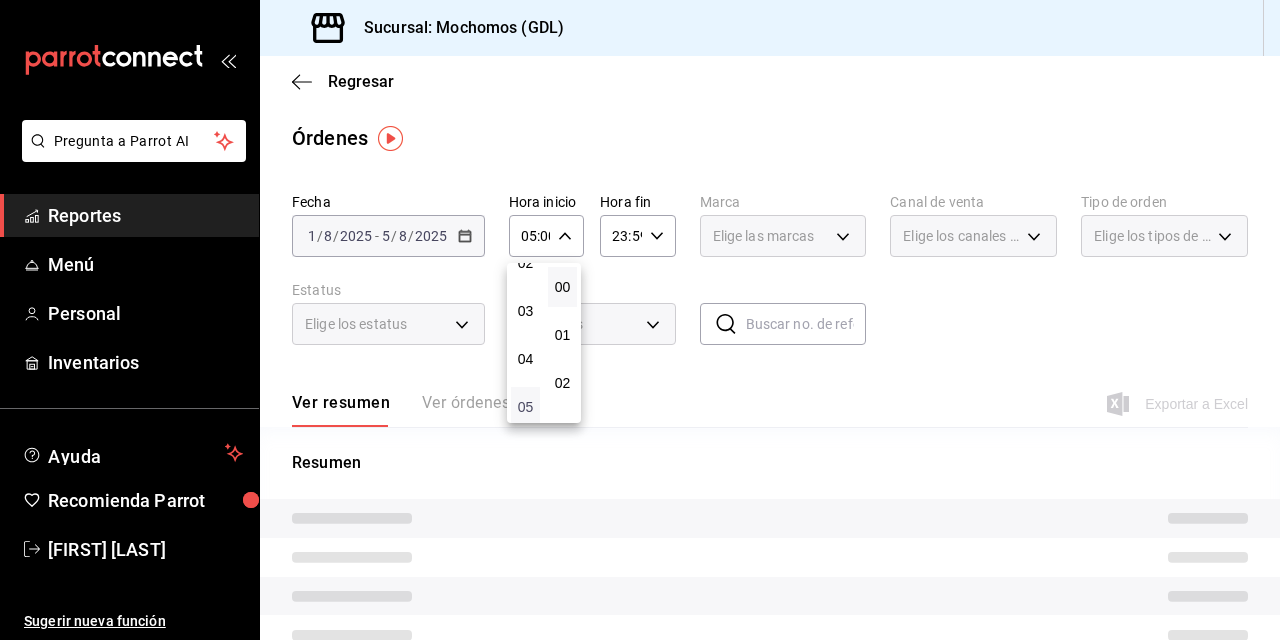 click on "05" at bounding box center (525, 407) 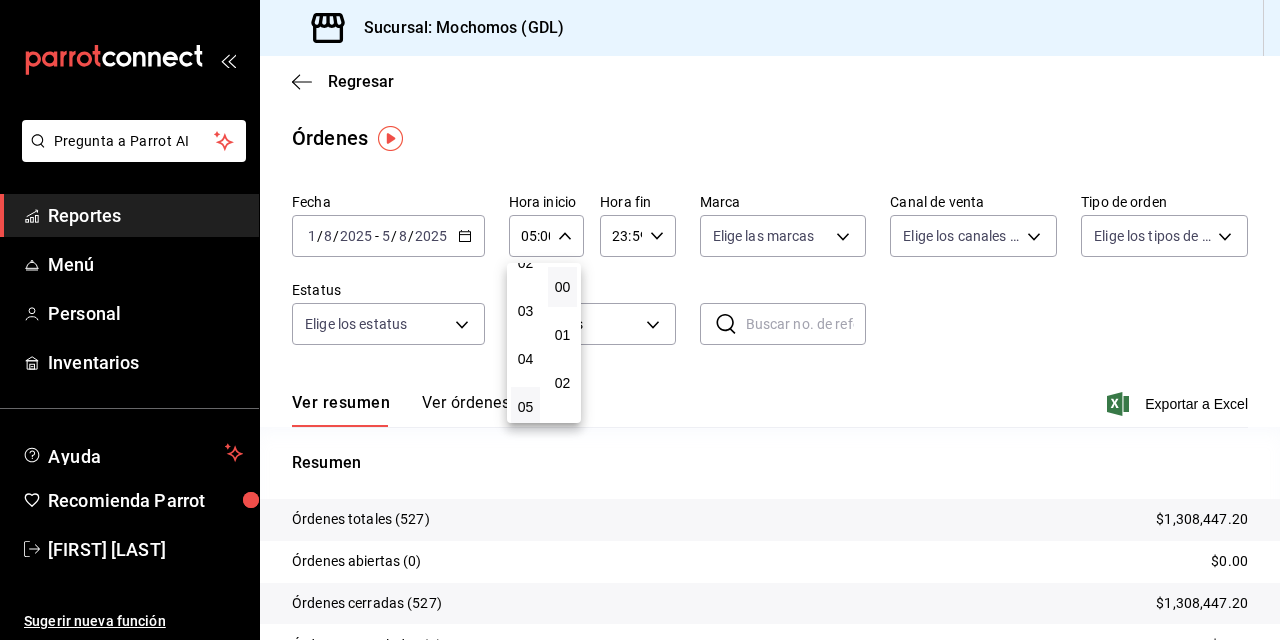 click at bounding box center [640, 320] 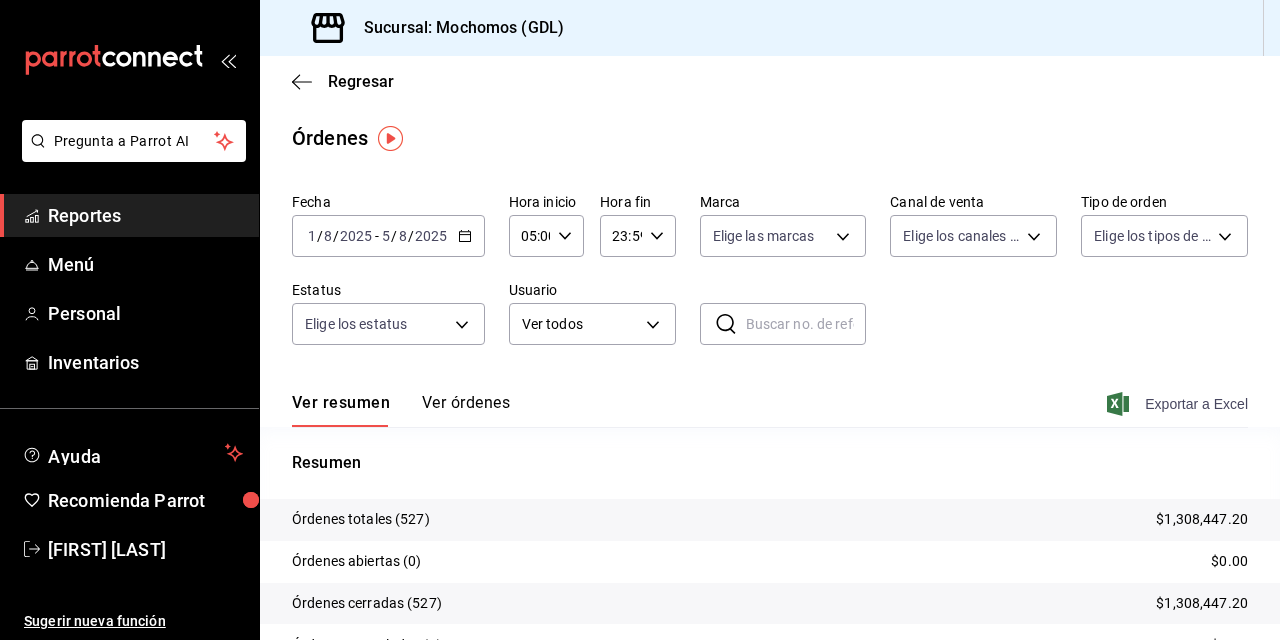 click on "Exportar a Excel" at bounding box center [1196, 404] 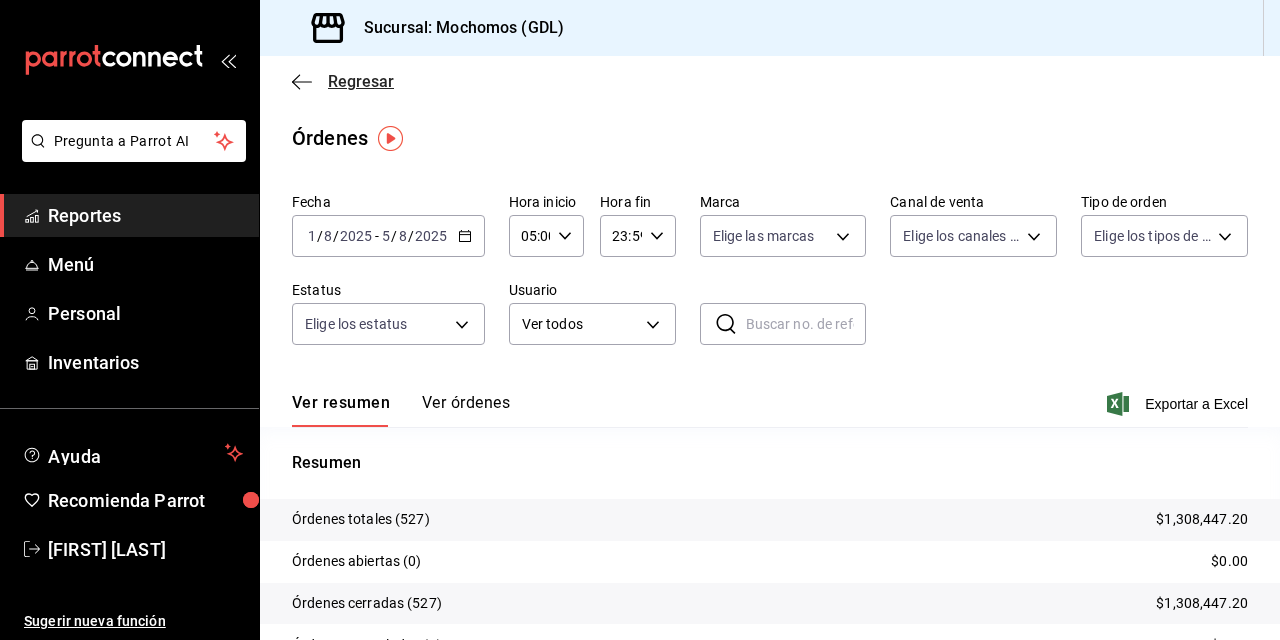 click 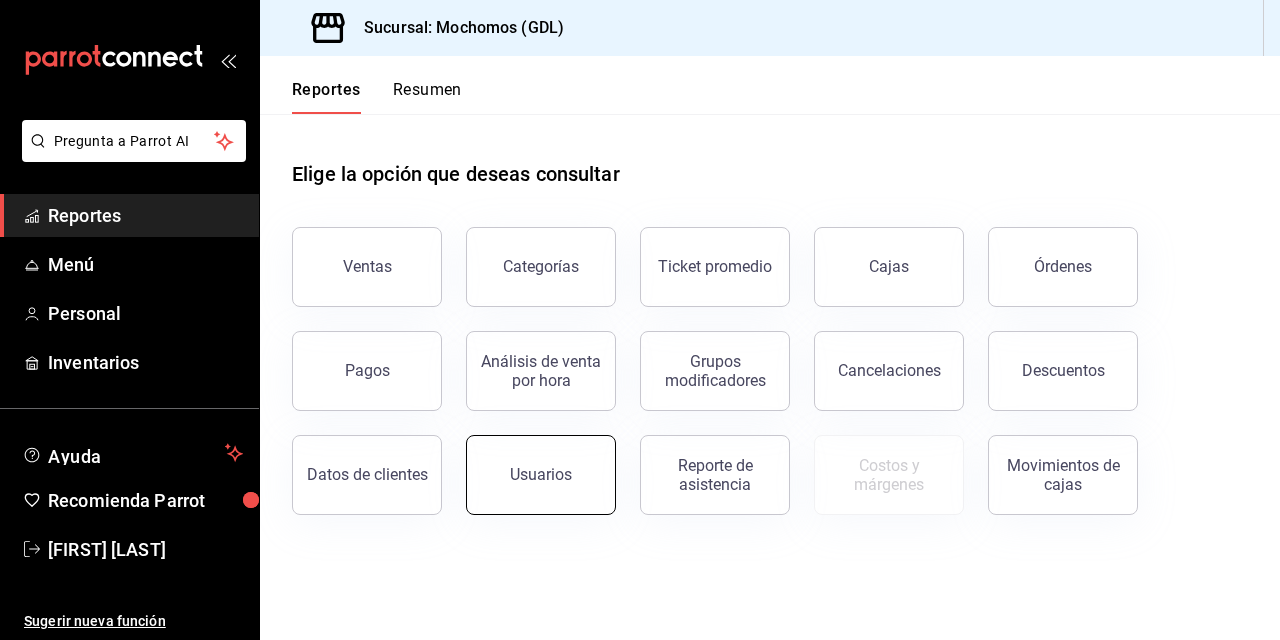 click on "Usuarios" at bounding box center [541, 474] 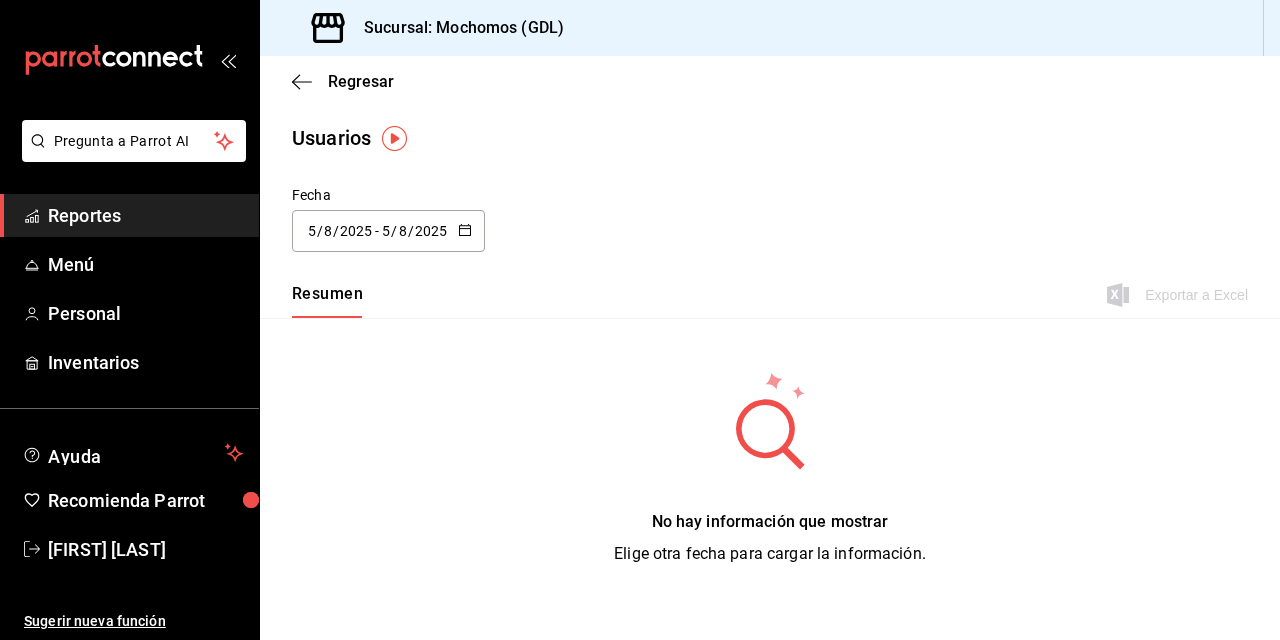 click on "5" at bounding box center [312, 231] 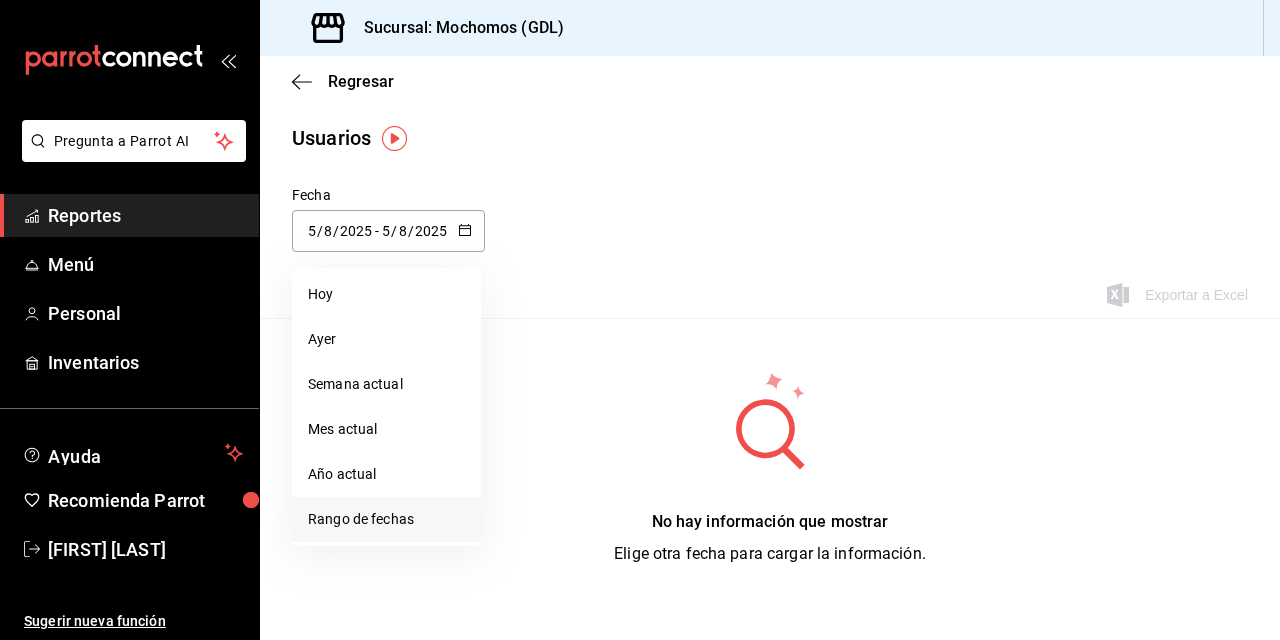 click on "Rango de fechas" at bounding box center [386, 519] 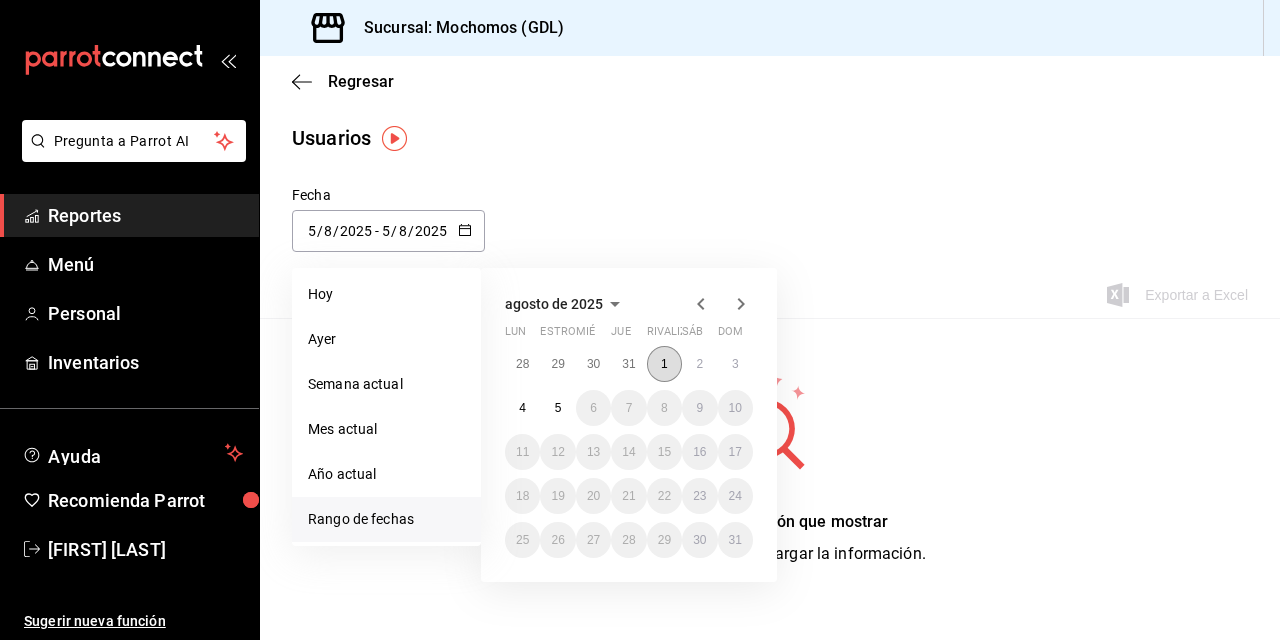 click on "1" at bounding box center [664, 364] 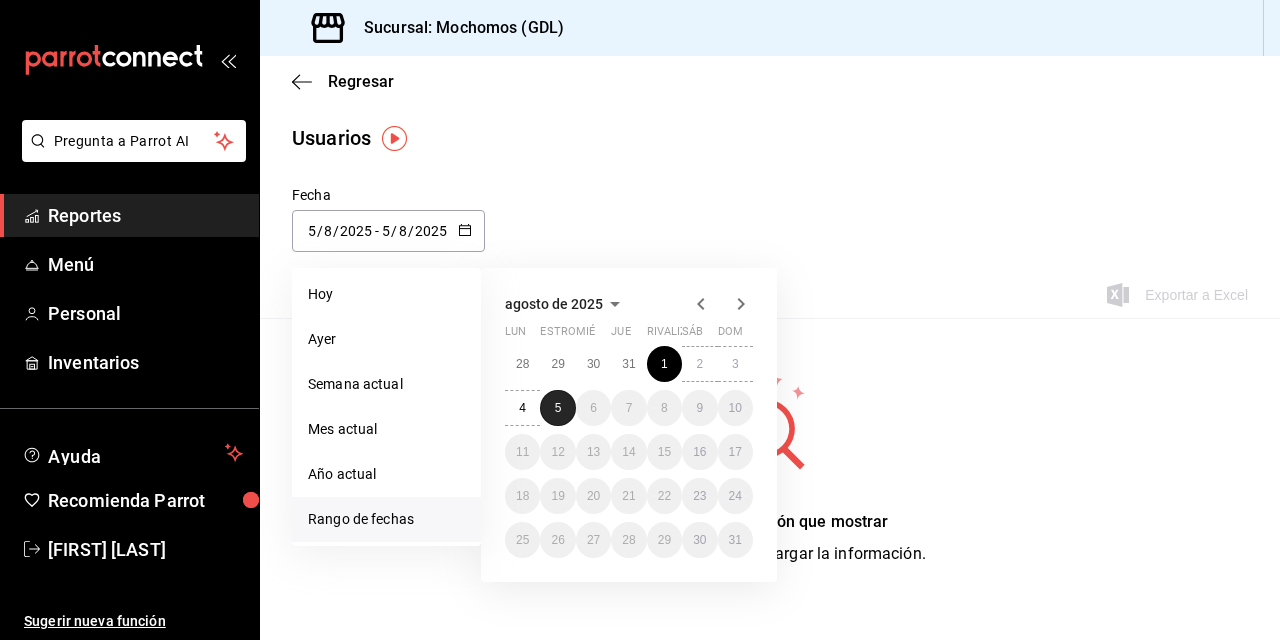 click on "5" at bounding box center (558, 408) 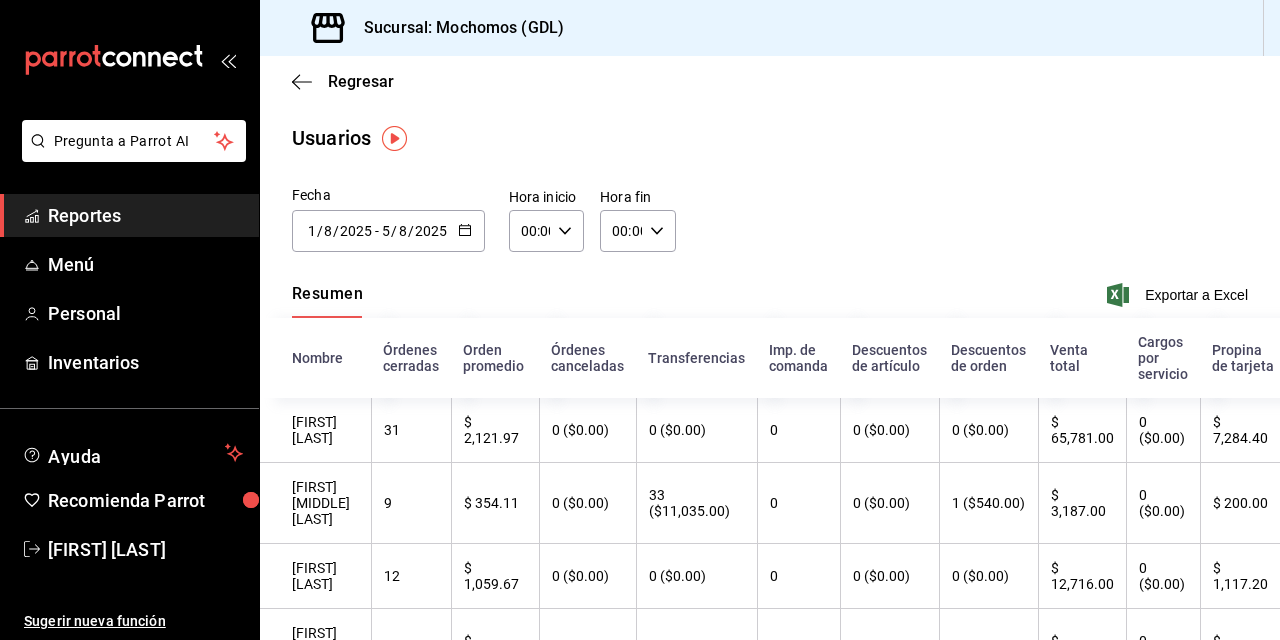 click on "00:00" at bounding box center (529, 231) 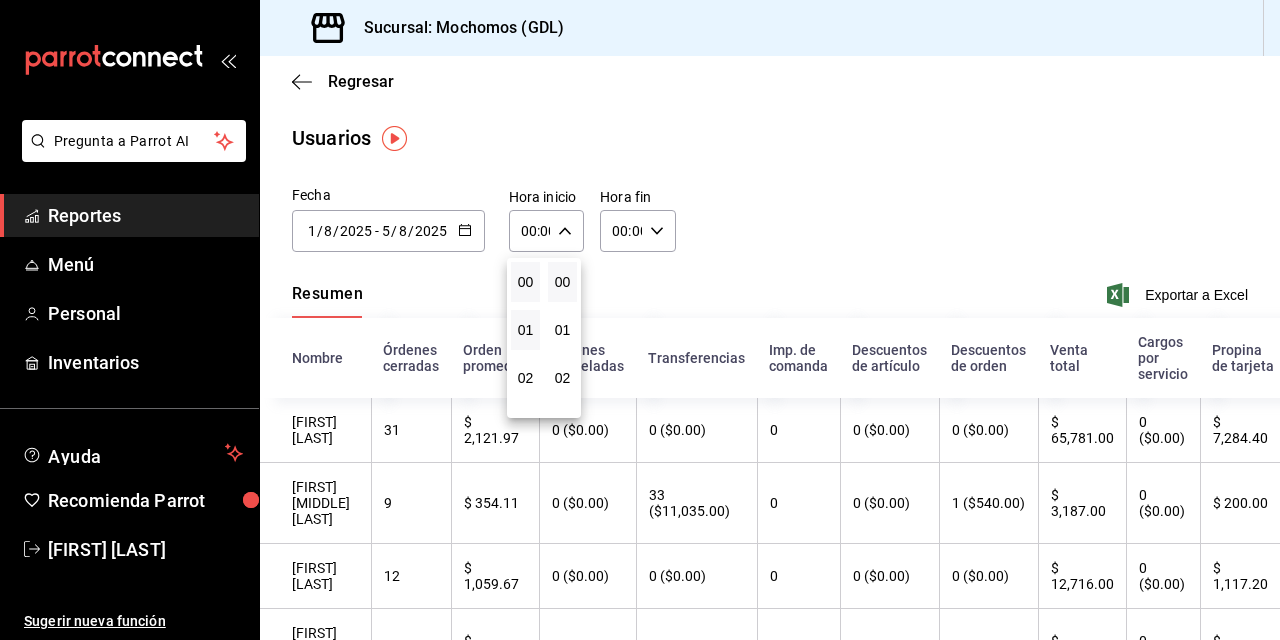 click on "01" at bounding box center [525, 330] 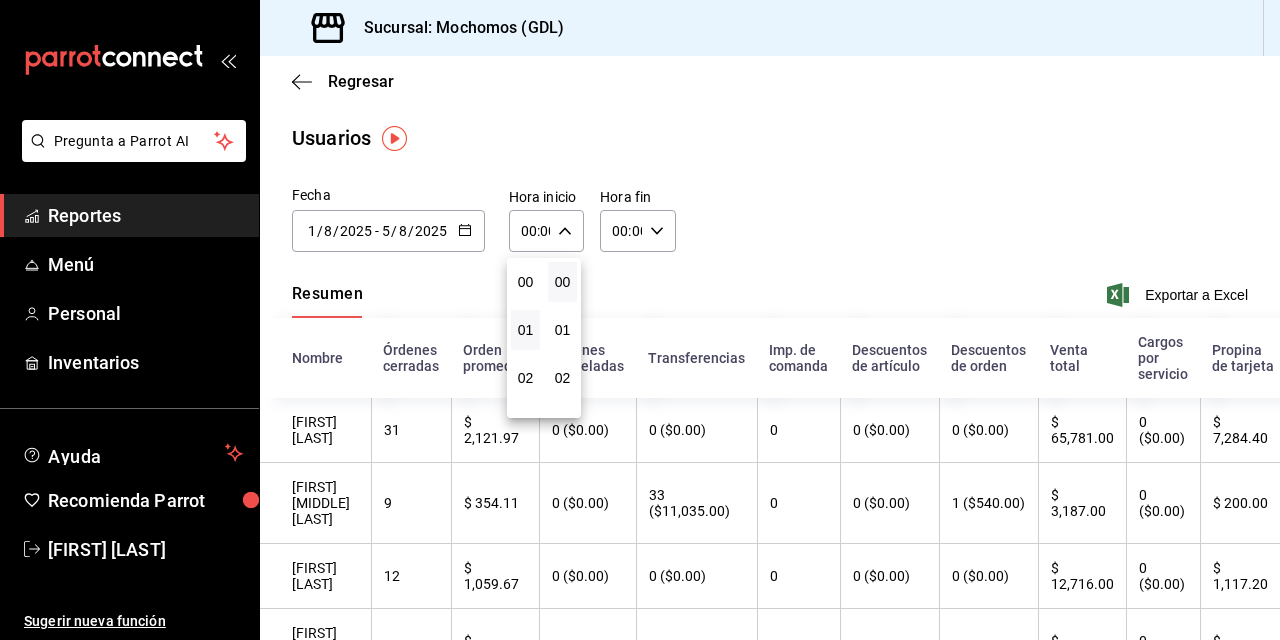 type on "01:00" 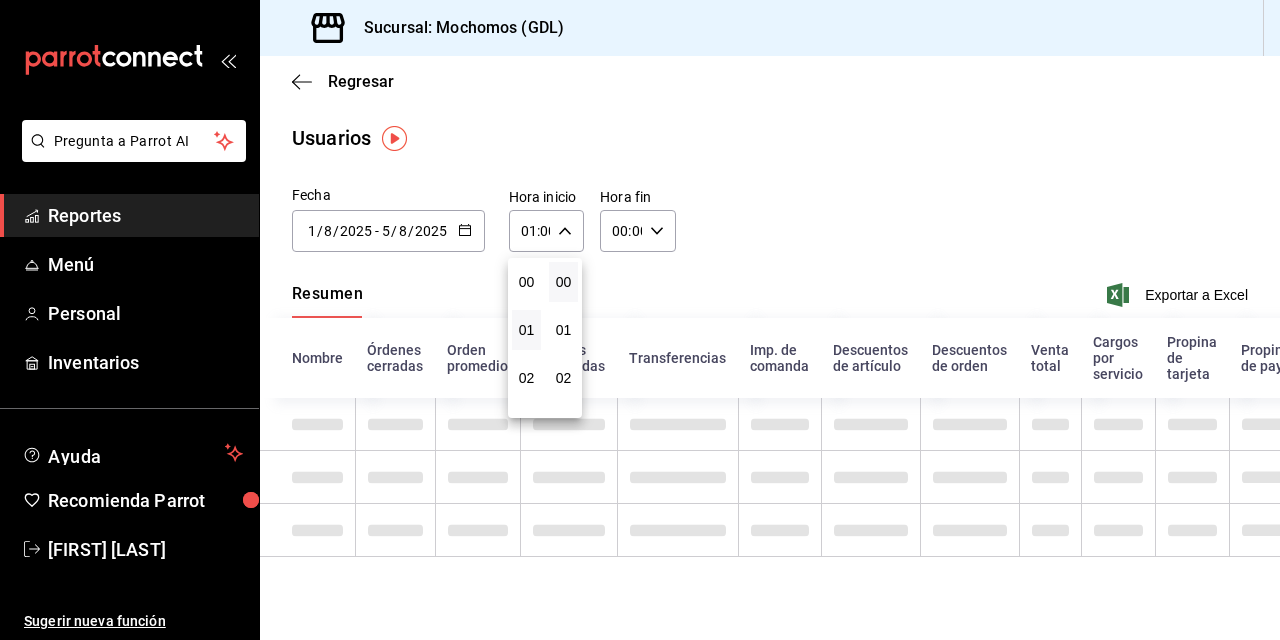 type 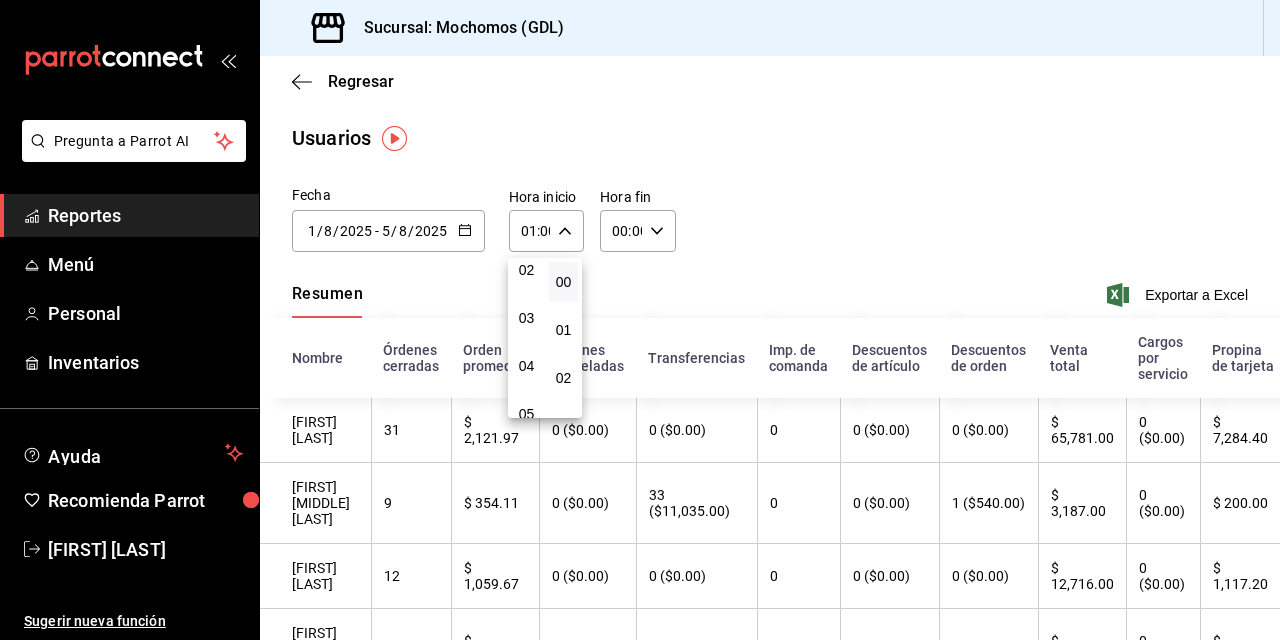 scroll, scrollTop: 120, scrollLeft: 0, axis: vertical 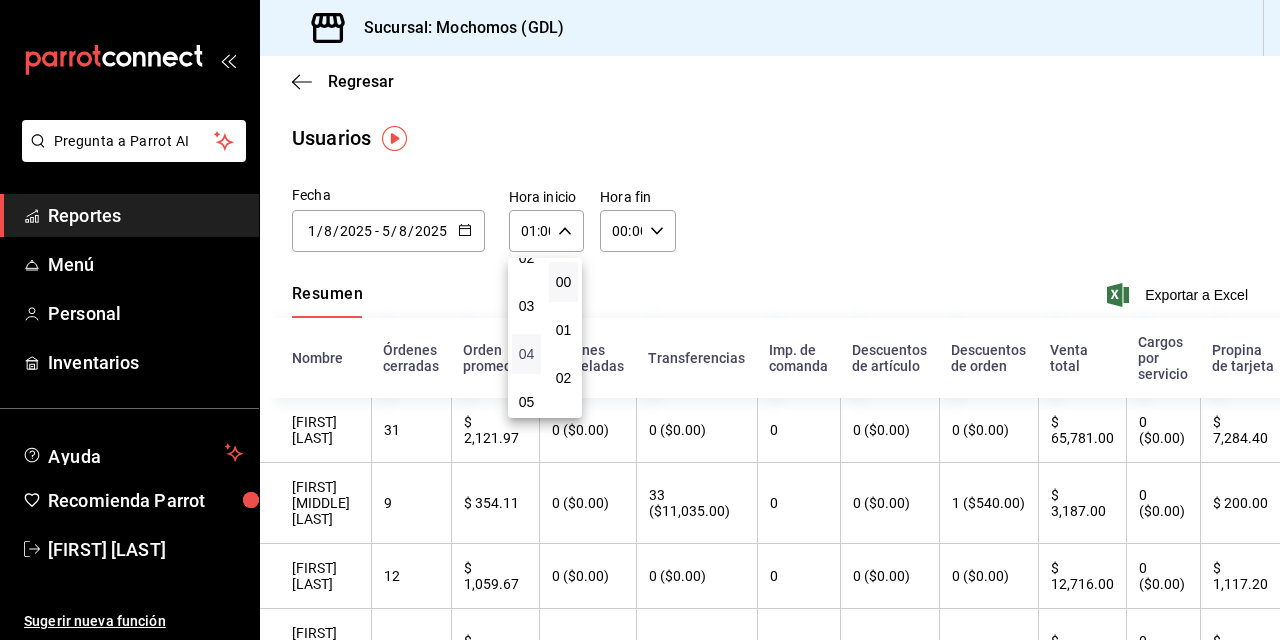 click on "04" at bounding box center [526, 354] 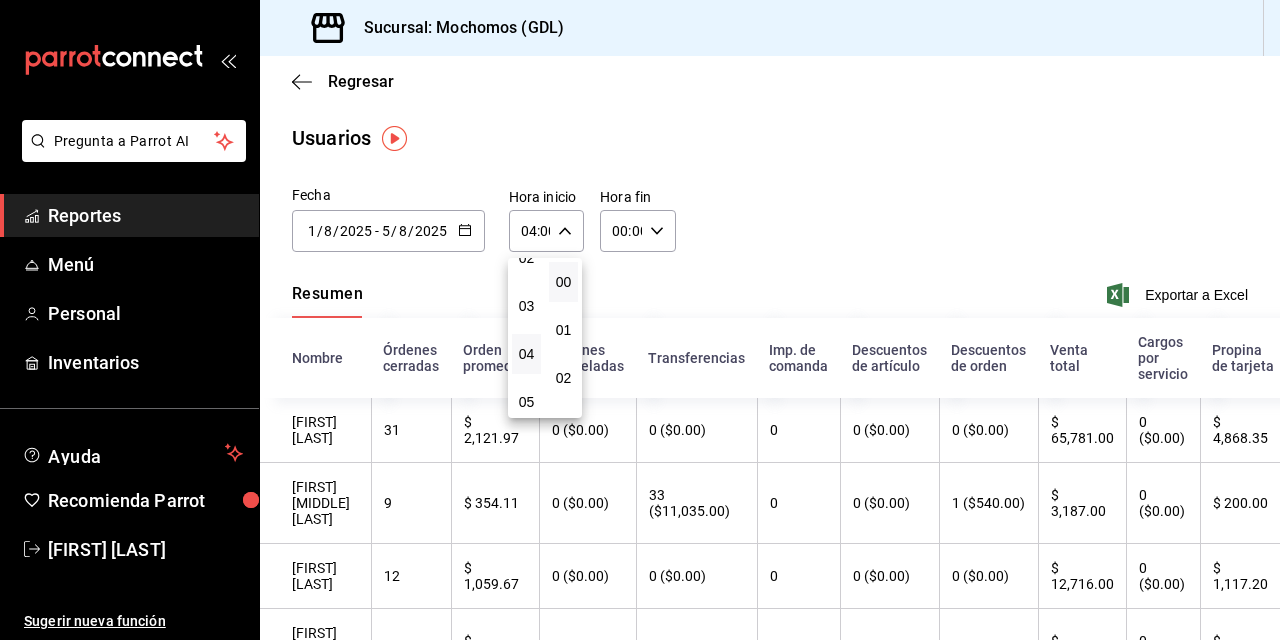 click at bounding box center (640, 320) 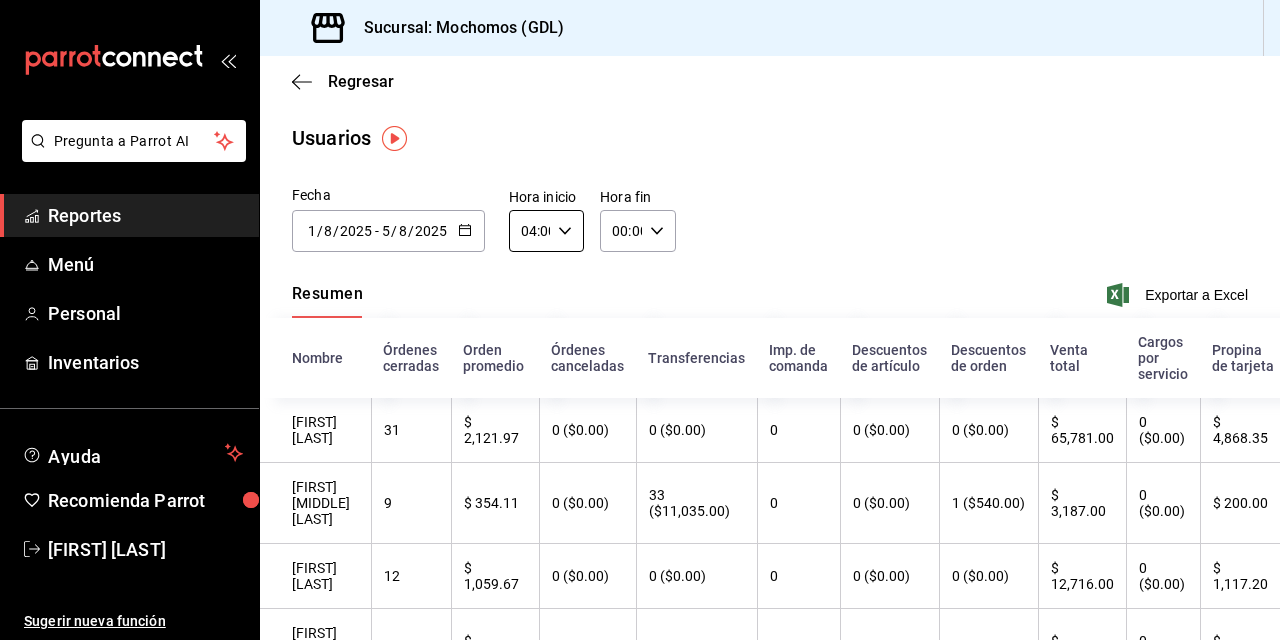 scroll, scrollTop: 0, scrollLeft: 7, axis: horizontal 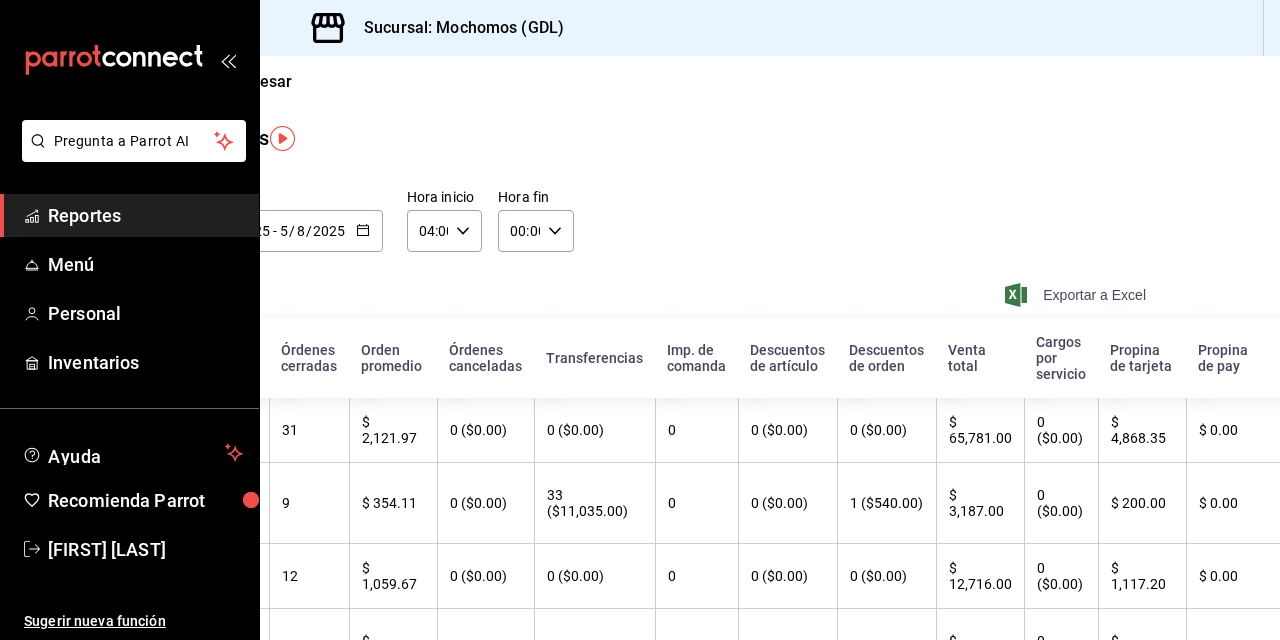 click on "Exportar a Excel" at bounding box center [1094, 295] 